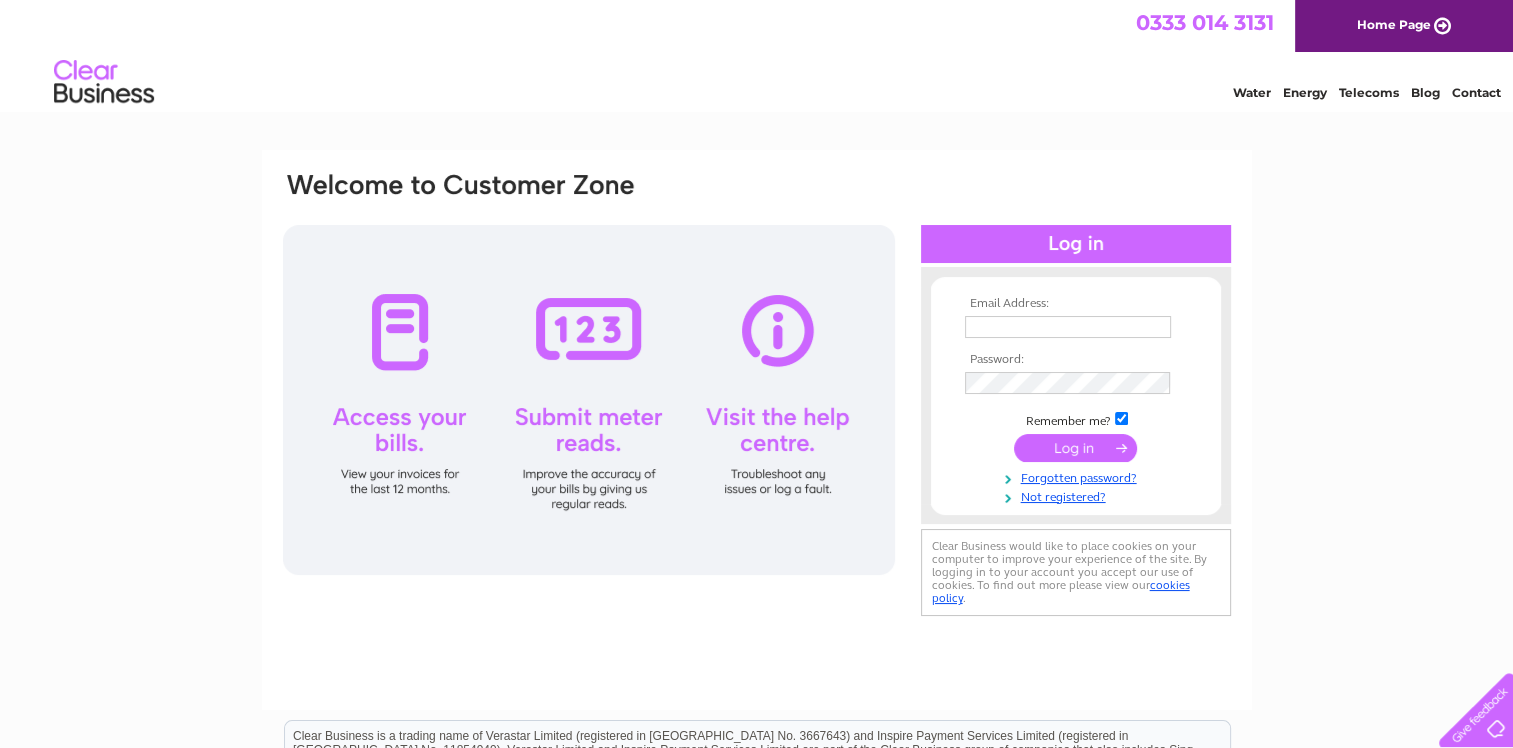 scroll, scrollTop: 0, scrollLeft: 0, axis: both 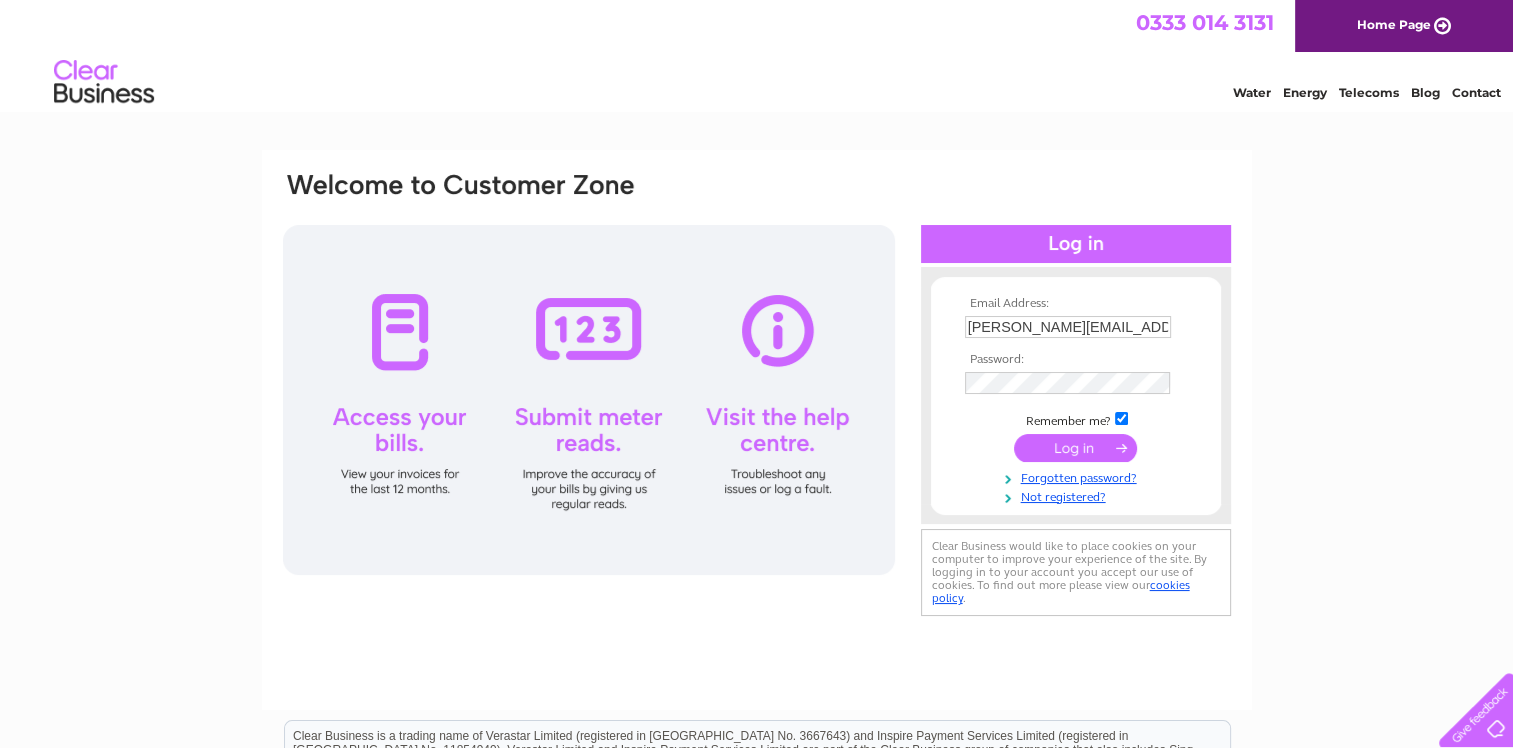 click at bounding box center [1075, 448] 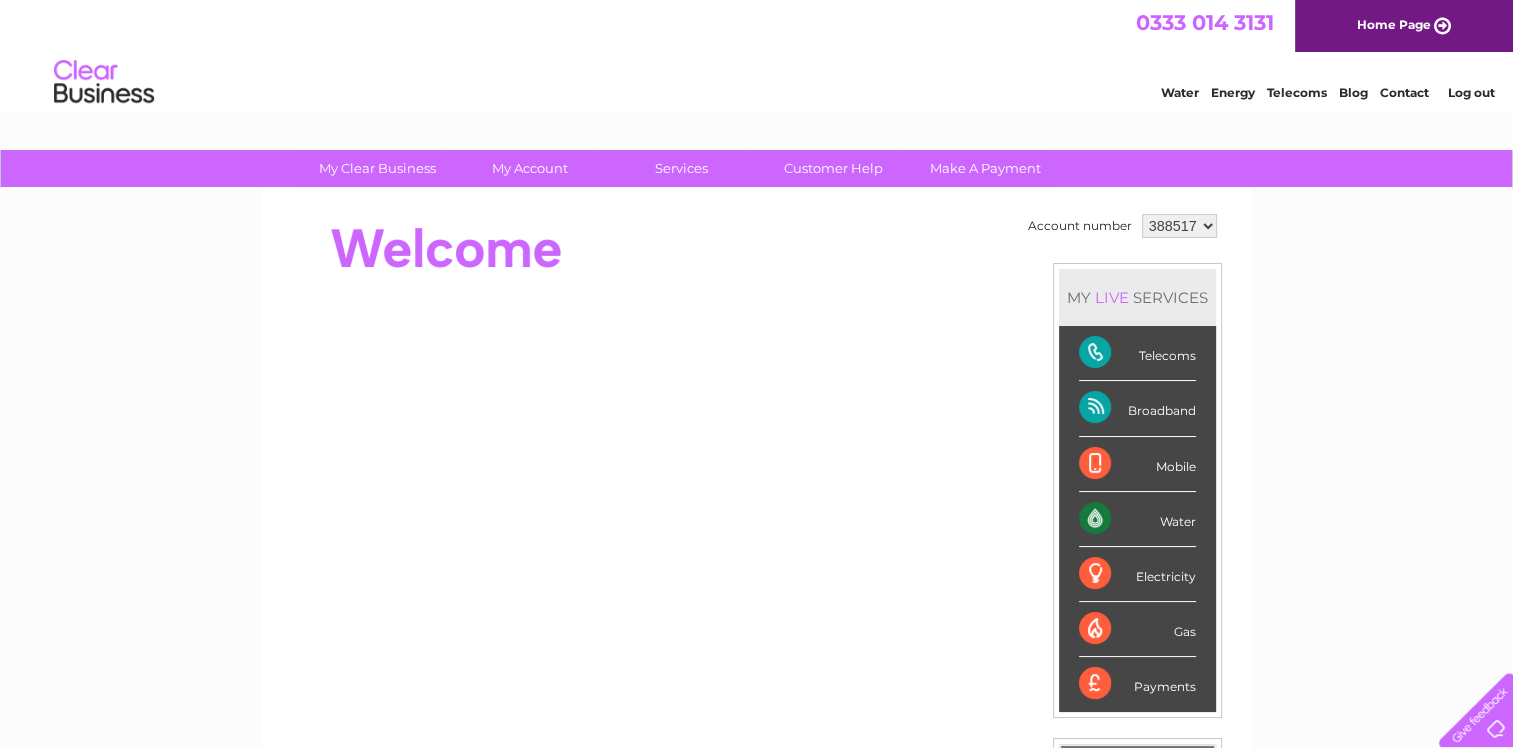 scroll, scrollTop: 0, scrollLeft: 0, axis: both 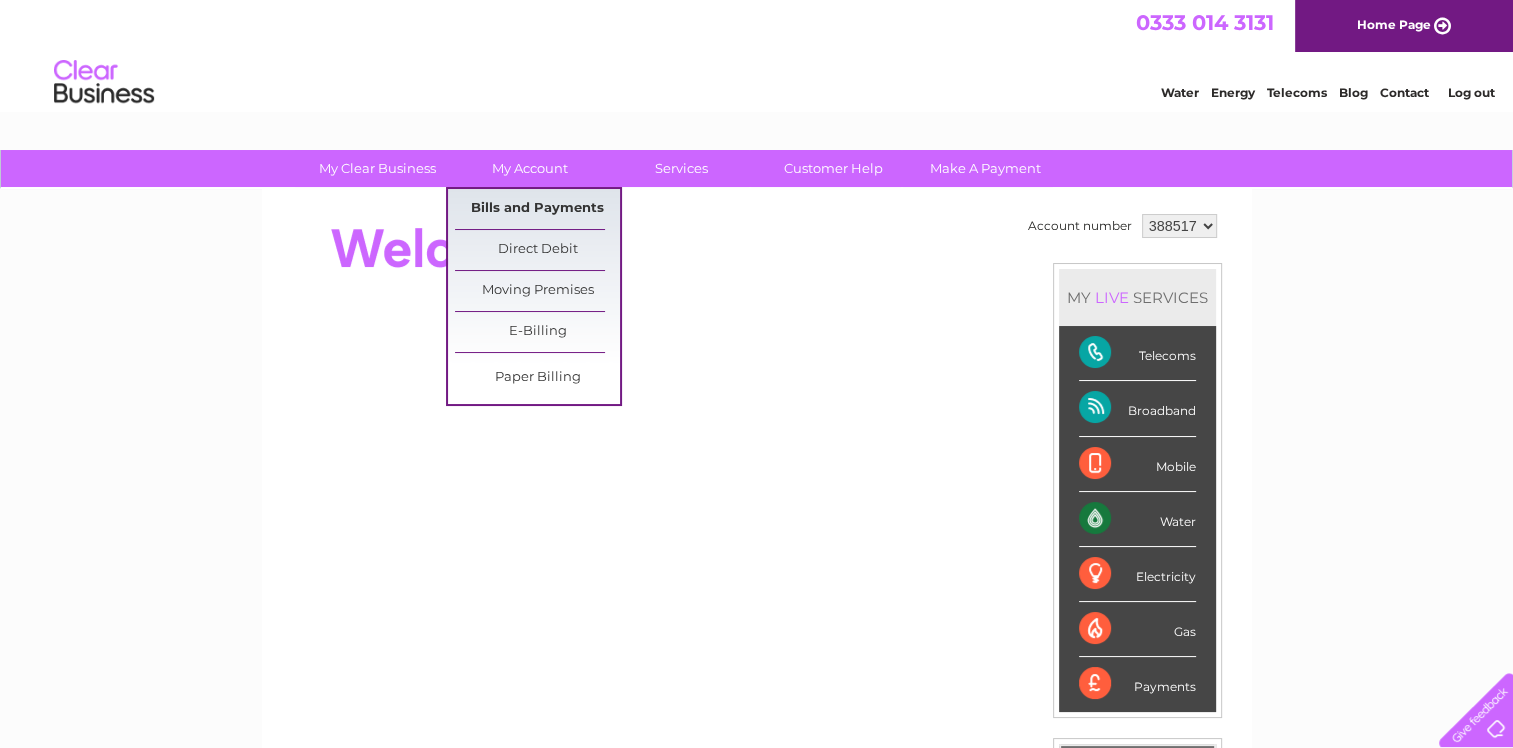 click on "Bills and Payments" at bounding box center (537, 209) 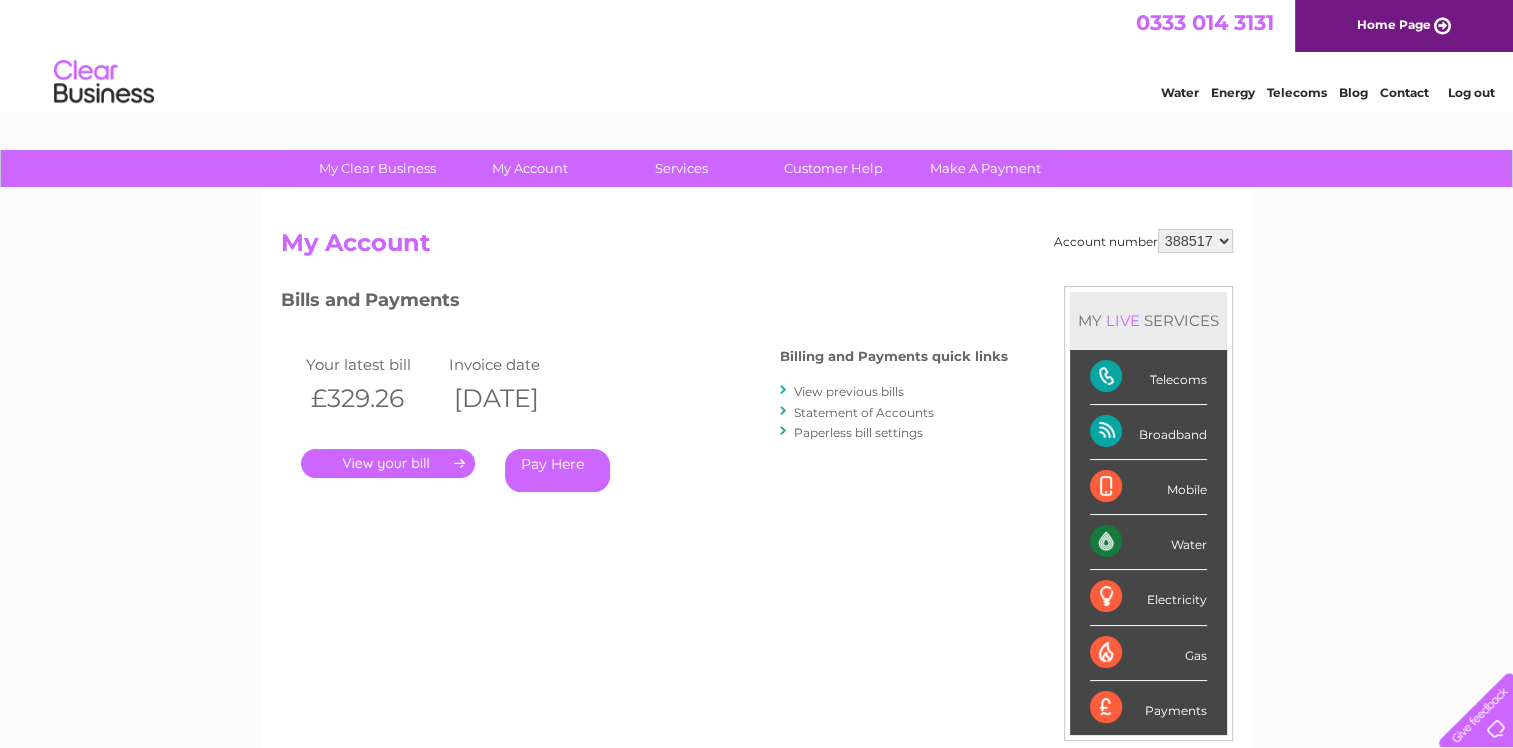 scroll, scrollTop: 0, scrollLeft: 0, axis: both 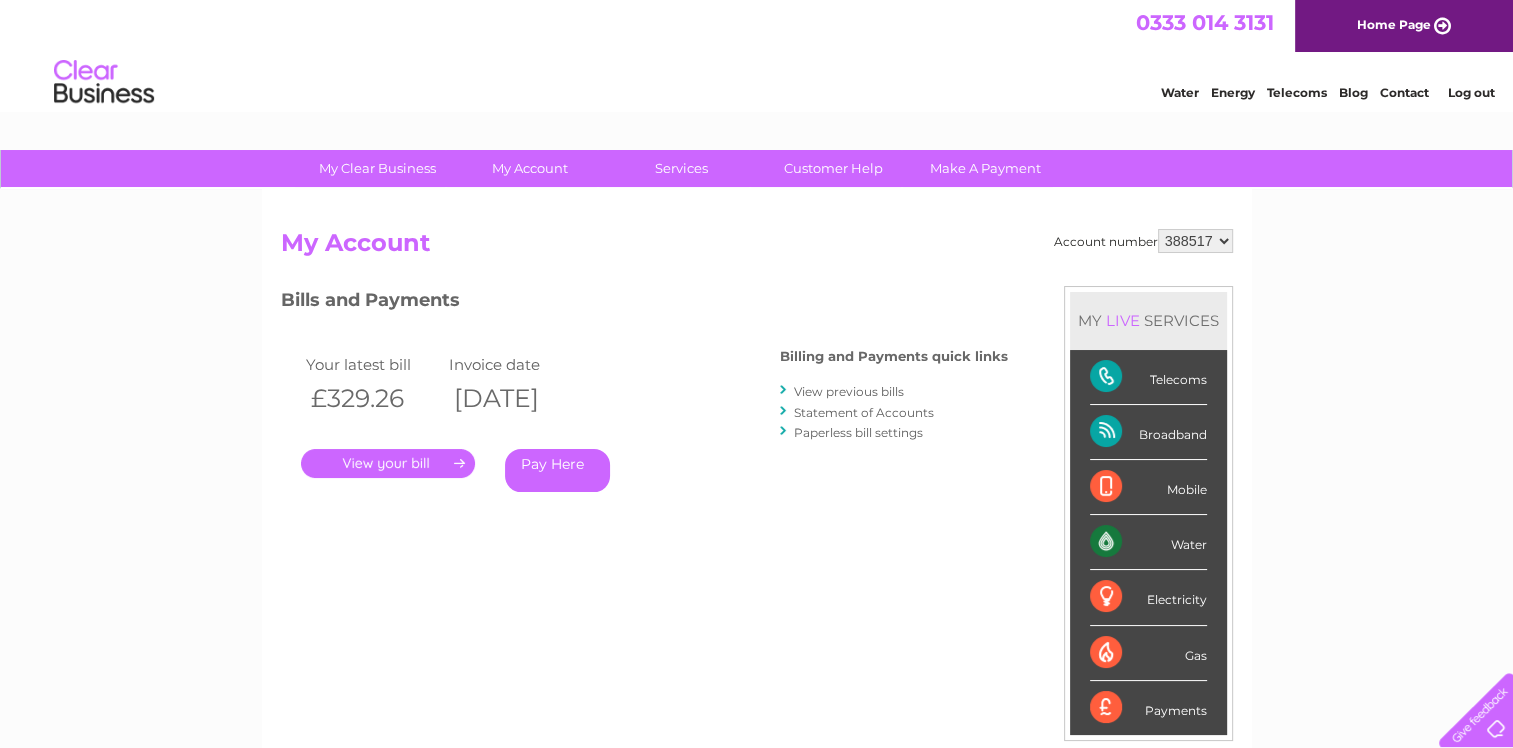click on "." at bounding box center [388, 463] 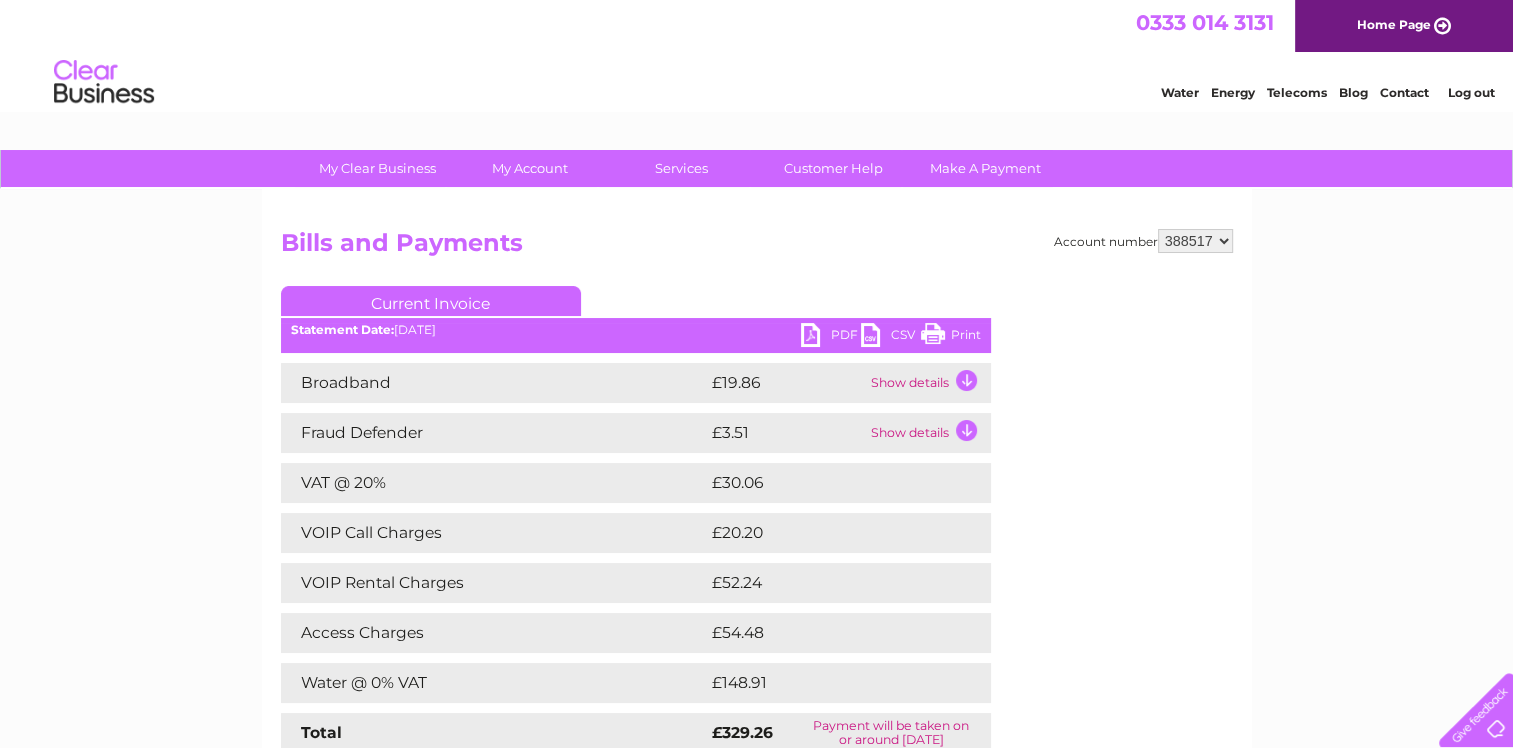 scroll, scrollTop: 0, scrollLeft: 0, axis: both 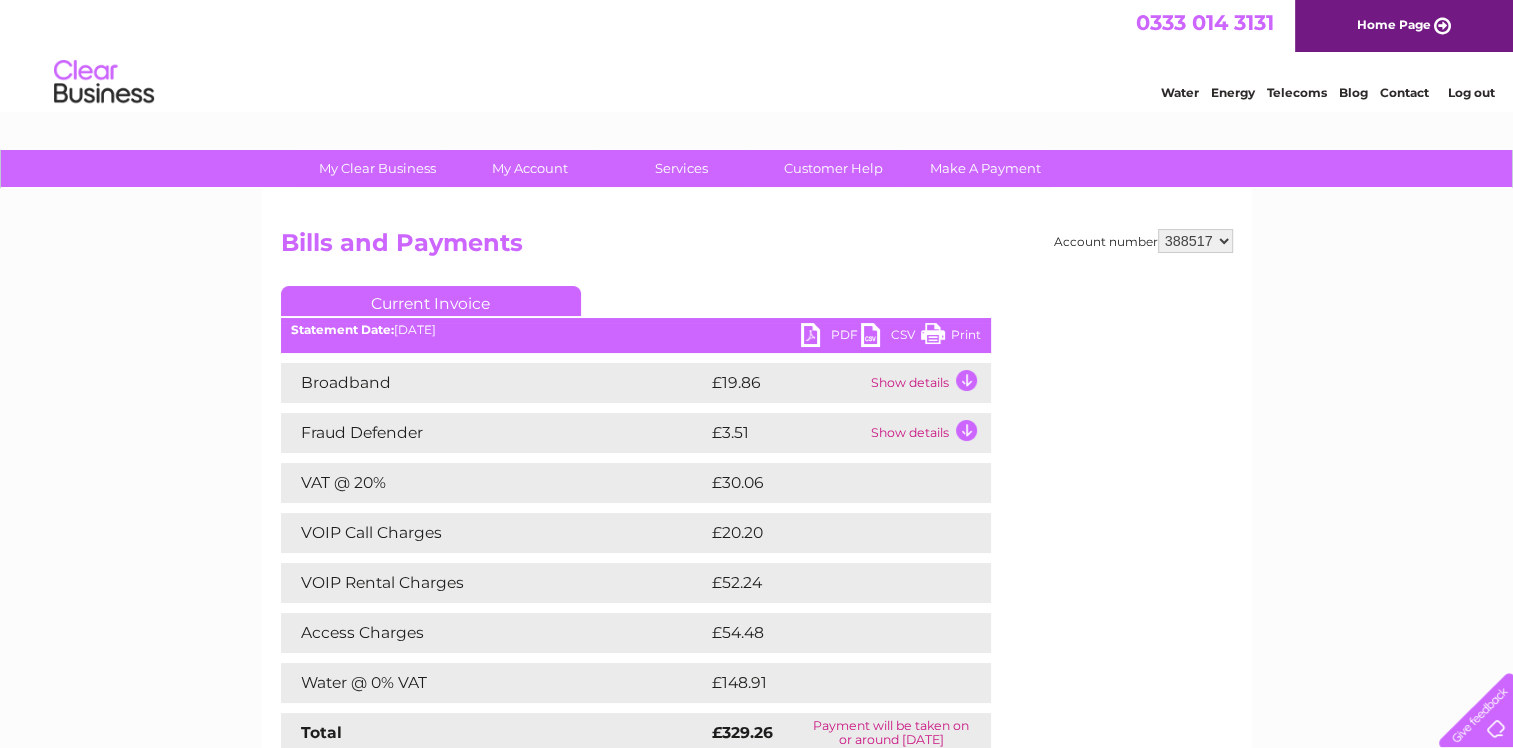 click on "Print" at bounding box center (951, 337) 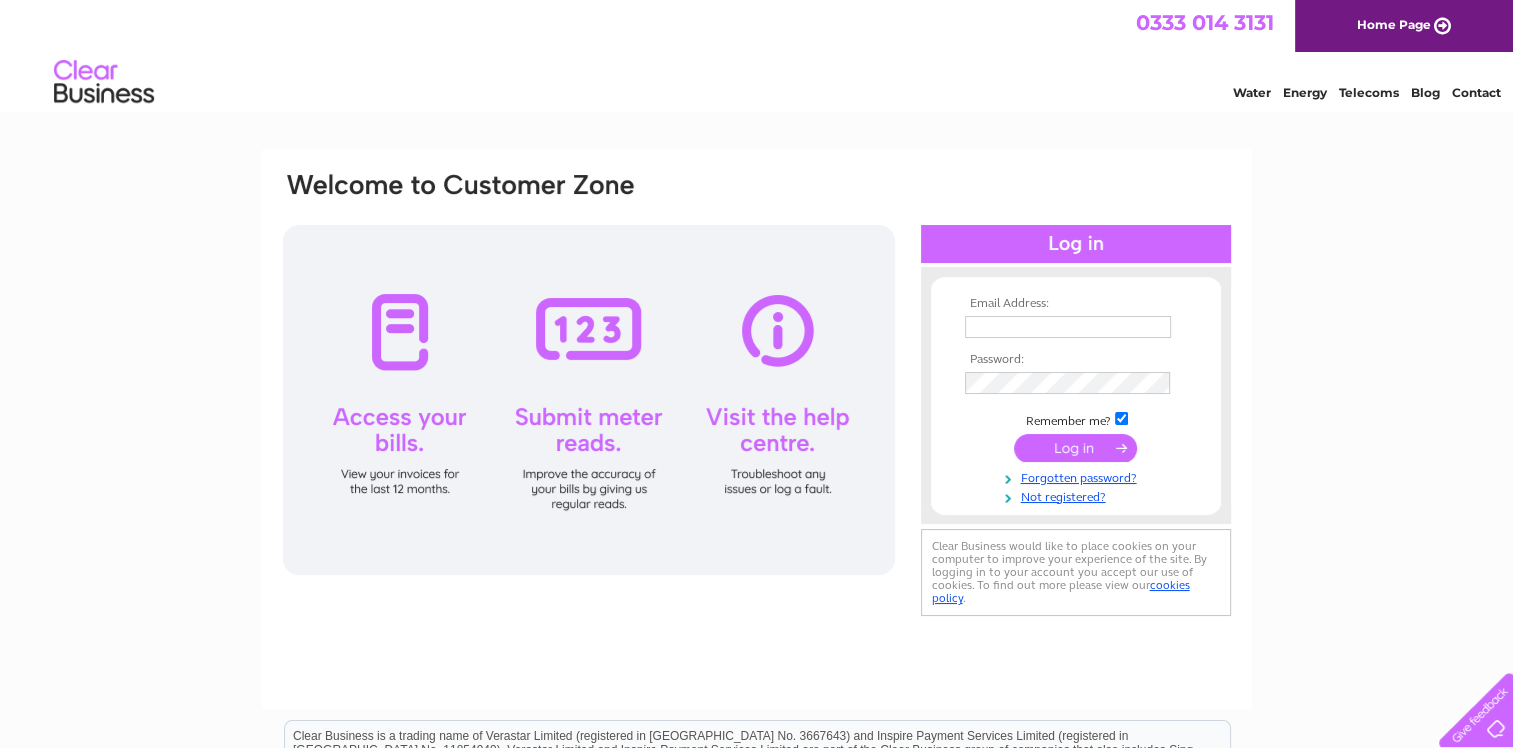 scroll, scrollTop: 0, scrollLeft: 0, axis: both 